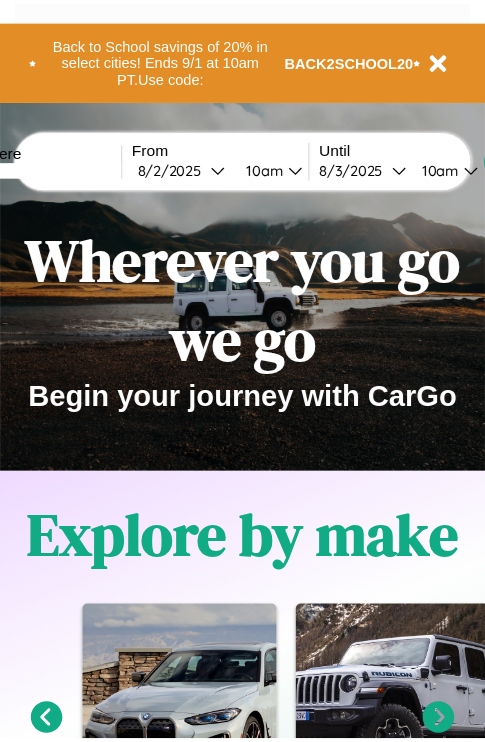 scroll, scrollTop: 0, scrollLeft: 0, axis: both 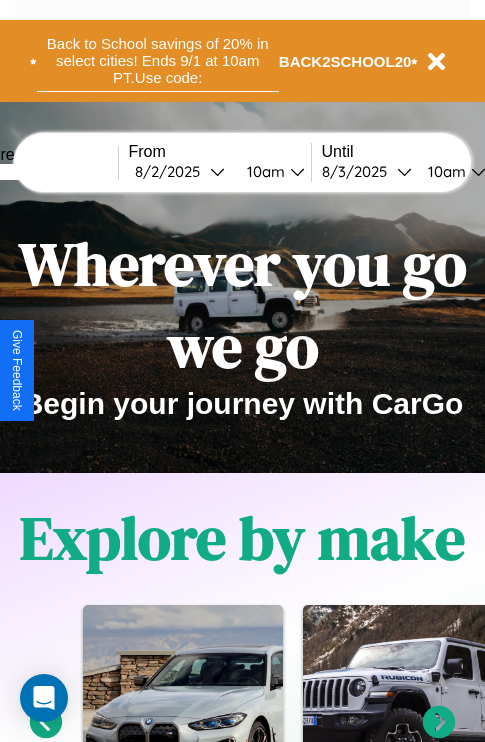 click on "Back to School savings of 20% in select cities! Ends 9/1 at 10am PT.  Use code:" at bounding box center (158, 61) 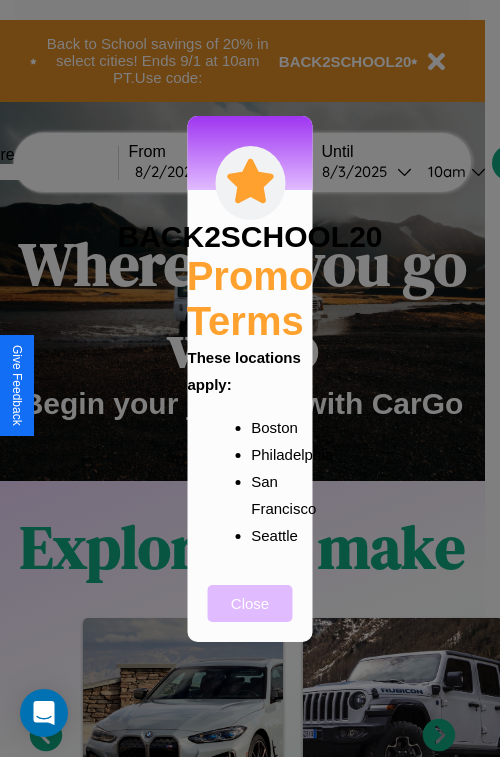 click on "Close" at bounding box center (250, 603) 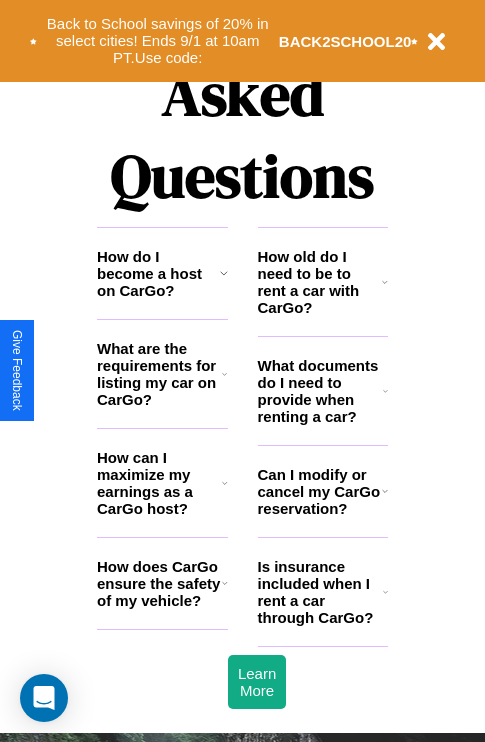 scroll, scrollTop: 2423, scrollLeft: 0, axis: vertical 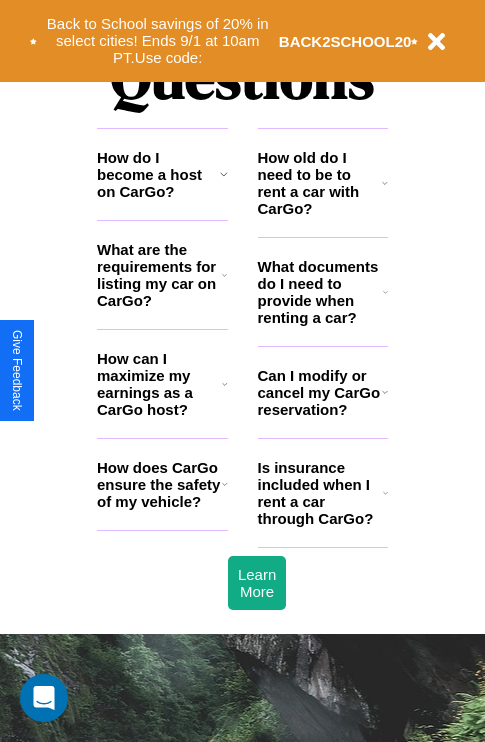 click 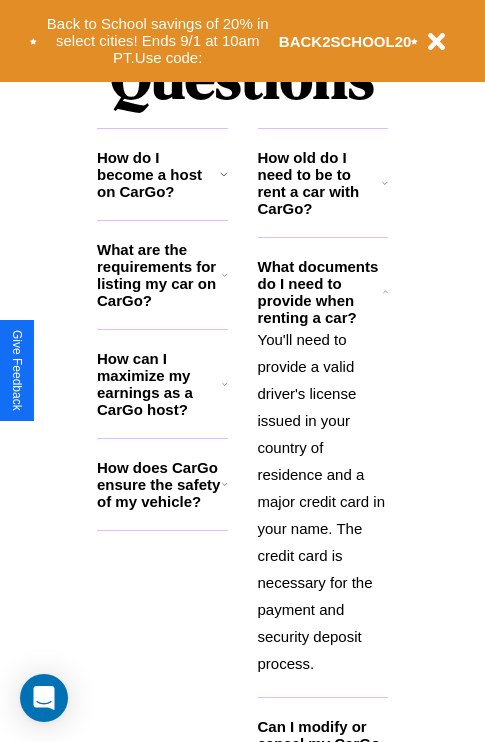 click 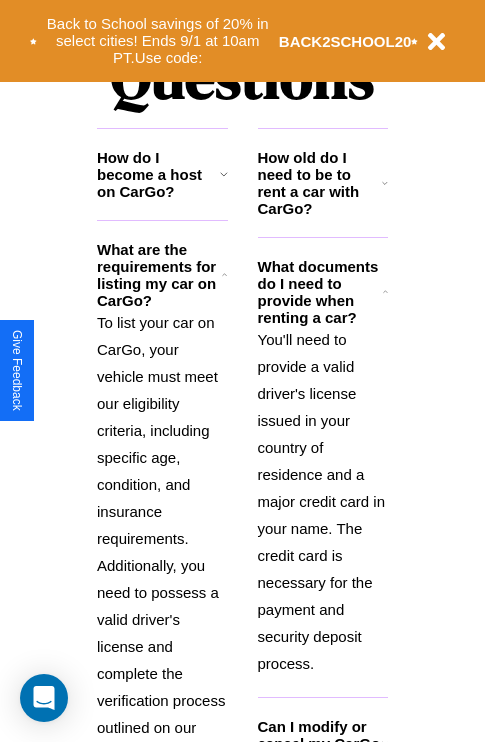 click on "You'll need to provide a valid driver's license issued in your country of residence and a major credit card in your name. The credit card is necessary for the payment and security deposit process." at bounding box center [323, 501] 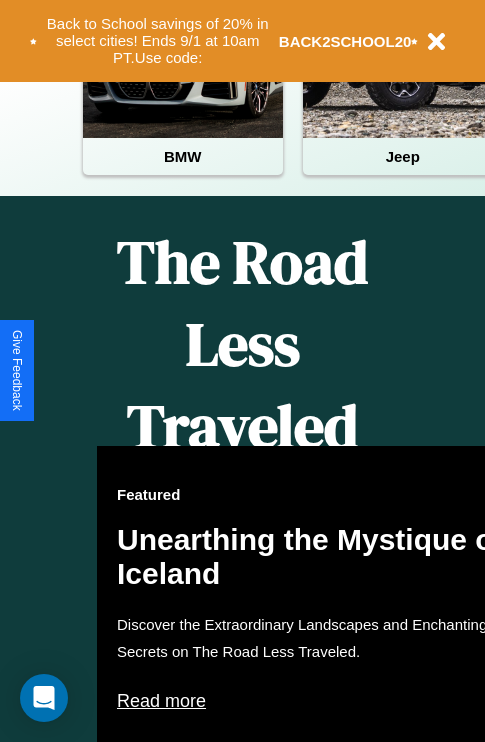 scroll, scrollTop: 308, scrollLeft: 0, axis: vertical 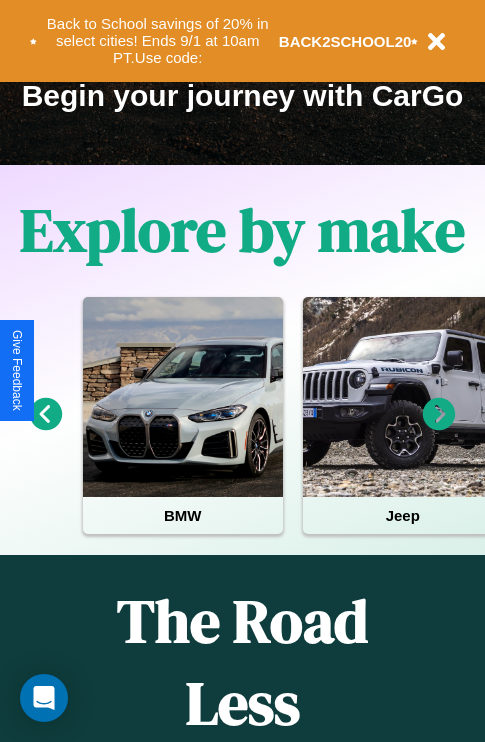 click 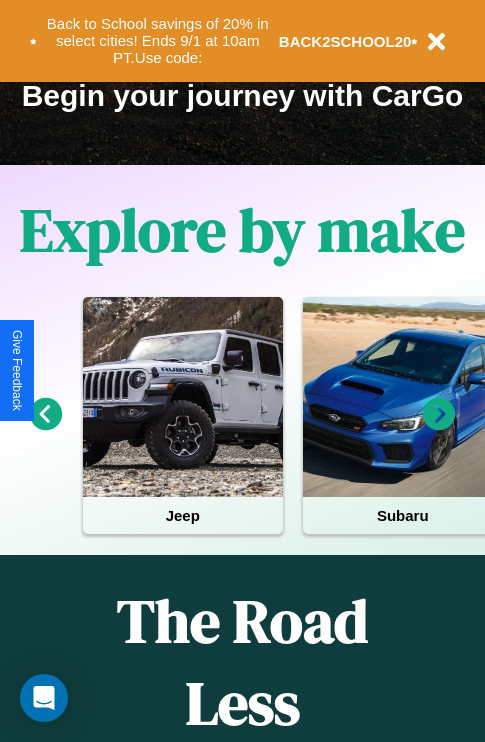 click 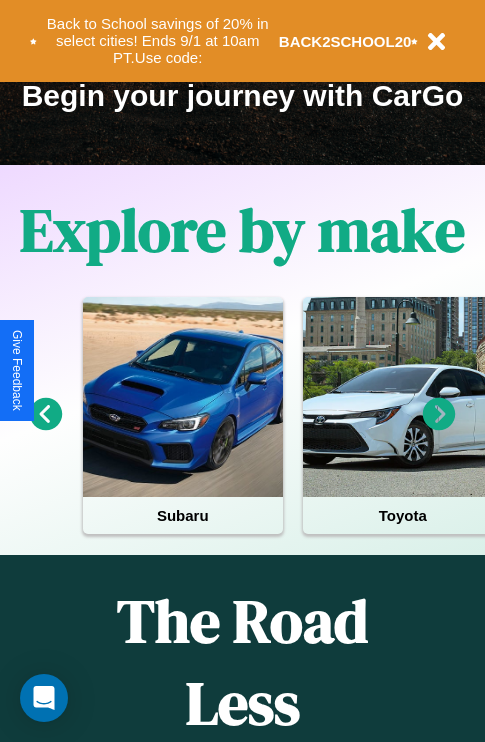 click 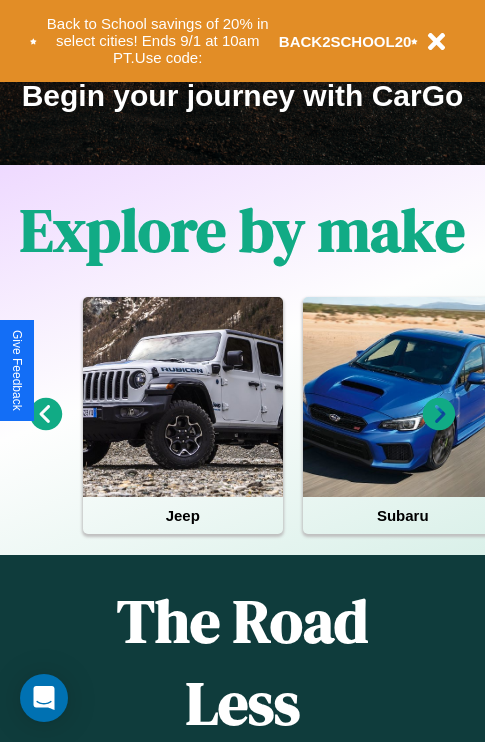 click 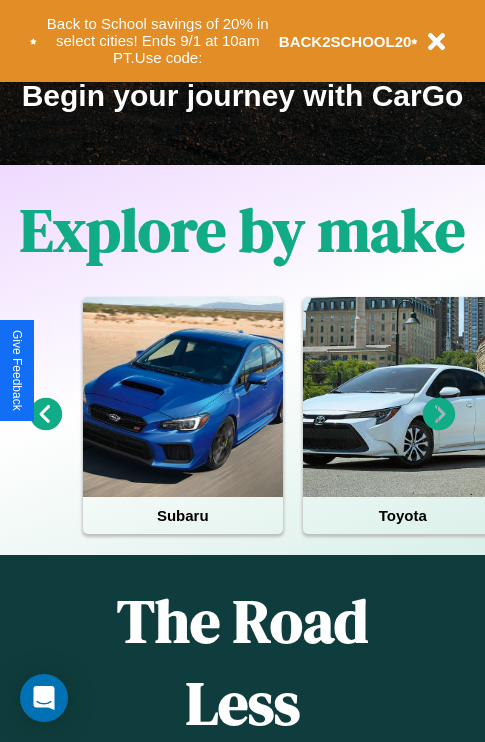 click 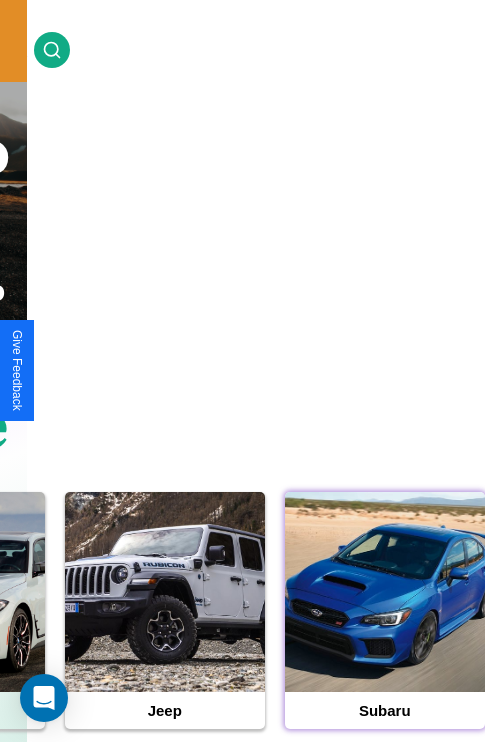 click at bounding box center (385, 592) 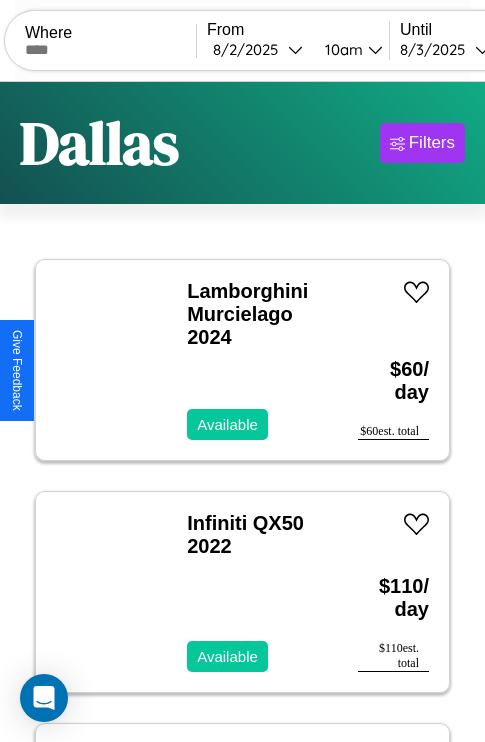 scroll, scrollTop: 79, scrollLeft: 0, axis: vertical 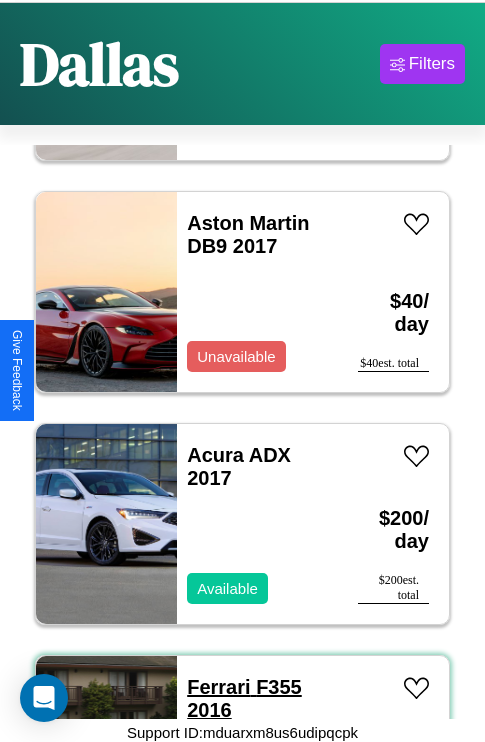 click on "Ferrari   F355   2016" at bounding box center (244, 698) 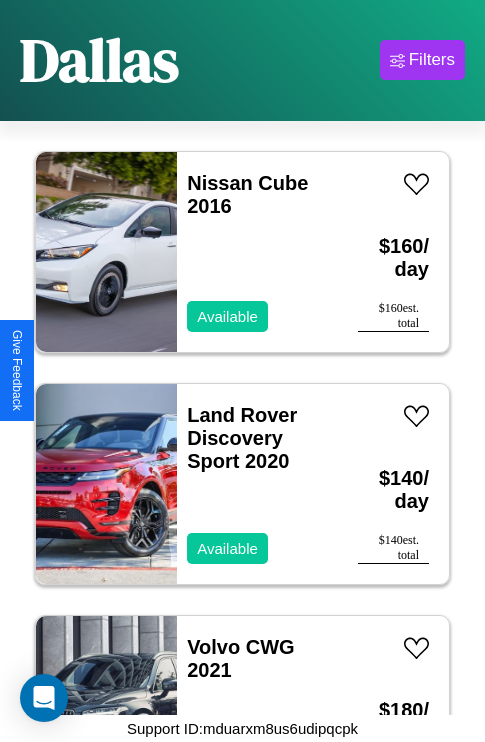 scroll, scrollTop: 1467, scrollLeft: 0, axis: vertical 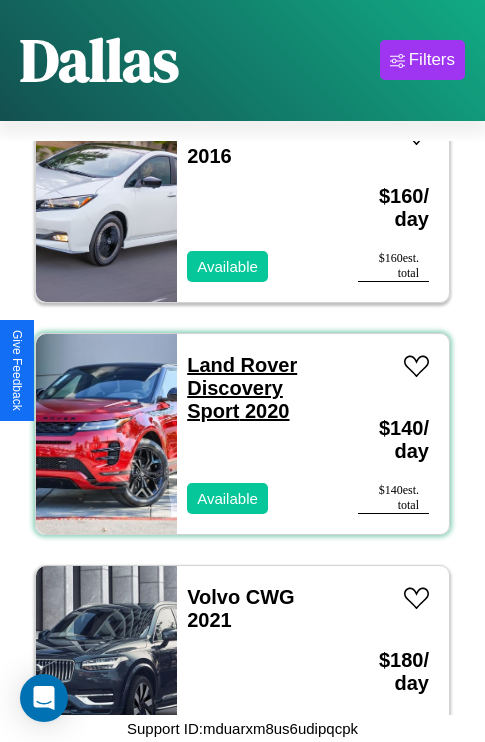 click on "Land Rover   Discovery Sport   2020" at bounding box center [242, 388] 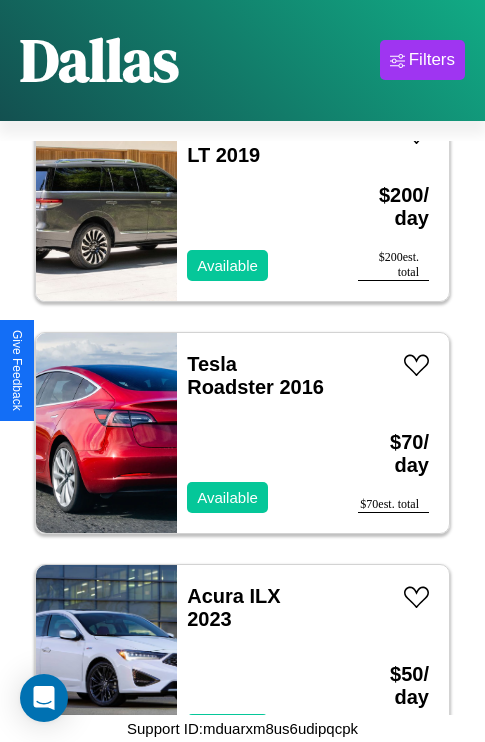 scroll, scrollTop: 5254, scrollLeft: 0, axis: vertical 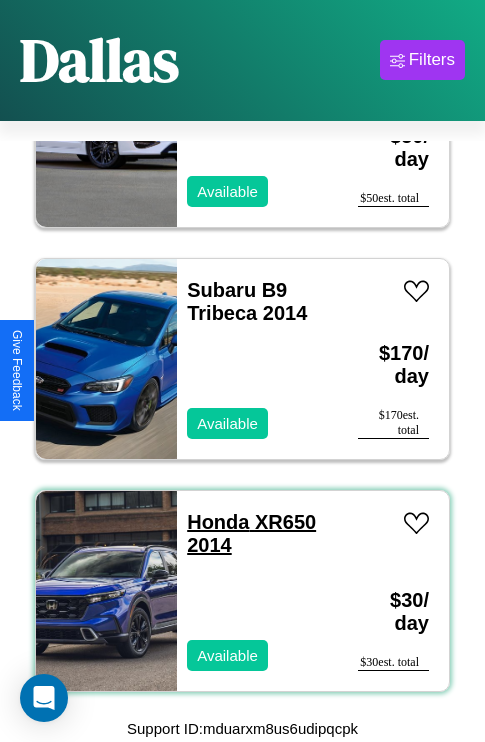 click on "Honda   XR650   2014" at bounding box center (251, 533) 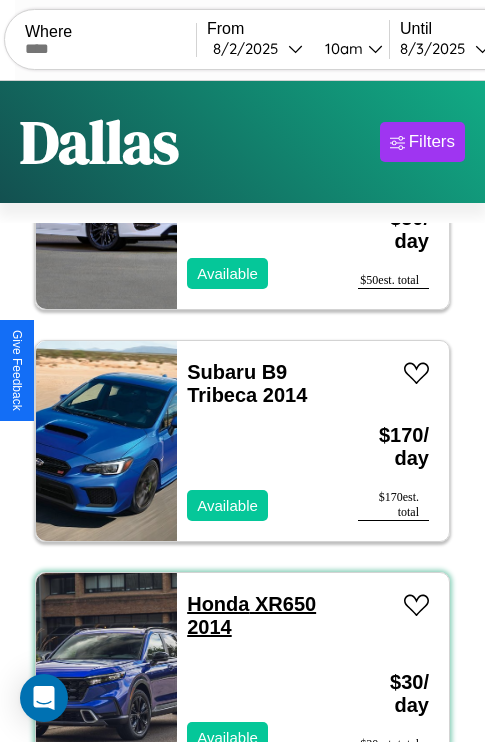 scroll, scrollTop: 0, scrollLeft: 0, axis: both 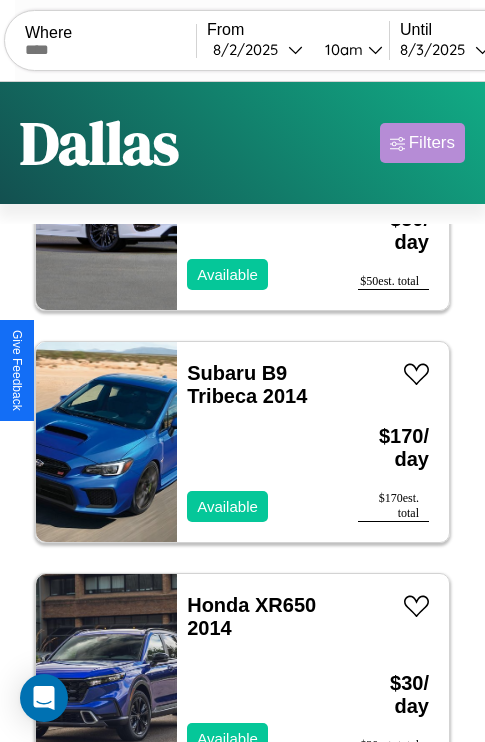 click on "Filters" at bounding box center [432, 143] 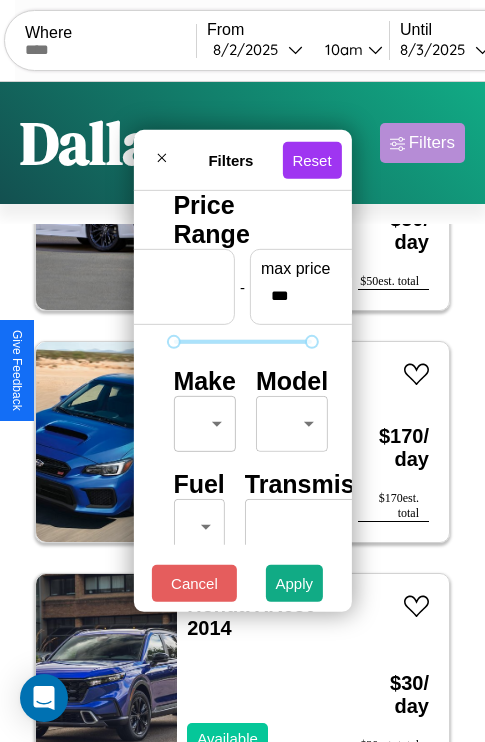 scroll, scrollTop: 59, scrollLeft: 0, axis: vertical 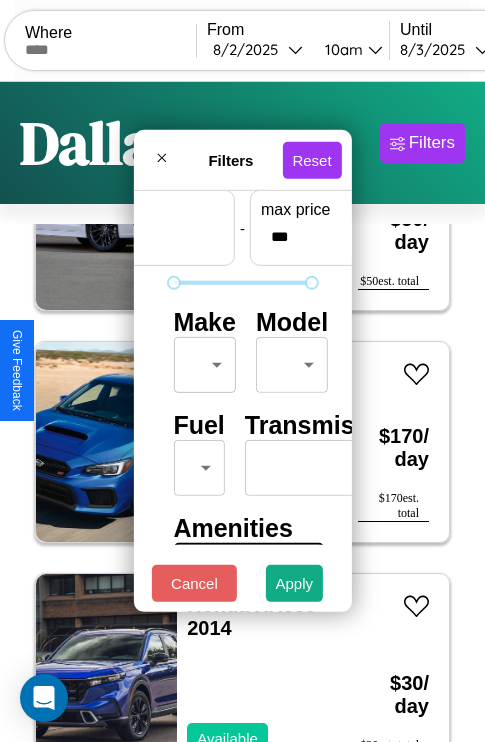 click on "CarGo Where From [DATE] [TIME] Until [DATE] [TIME] Become a Host Login Sign Up [CITY] Filters 25  cars in this area These cars can be picked up in this city. Lamborghini   Murcielago   2024 Available $ 60  / day $ 60  est. total Infiniti   QX50   2022 Available $ 110  / day $ 110  est. total Kia   Carnival   2020 Available $ 140  / day $ 140  est. total Aston Martin   DB9   2017 Unavailable $ 40  / day $ 40  est. total Acura   ADX   2017 Available $ 200  / day $ 200  est. total Ferrari   F355   2016 Available $ 30  / day $ 30  est. total Nissan   Cube   2016 Available $ 160  / day $ 160  est. total Land Rover   Discovery Sport   2020 Available $ 140  / day $ 140  est. total Volvo   CWG   2021 Available $ 180  / day $ 180  est. total Audi   A5   2021 Available $ 190  / day $ 190  est. total Hyundai   Palisade   2023 Available $ 210  / day $ 210  est. total Bentley   Bentley Industries, LLC   2018 Available $ 140  / day $ 140  est. total Hyundai   Ioniq   2016 Available $ 180  / day $ 180  est. total" at bounding box center [242, 412] 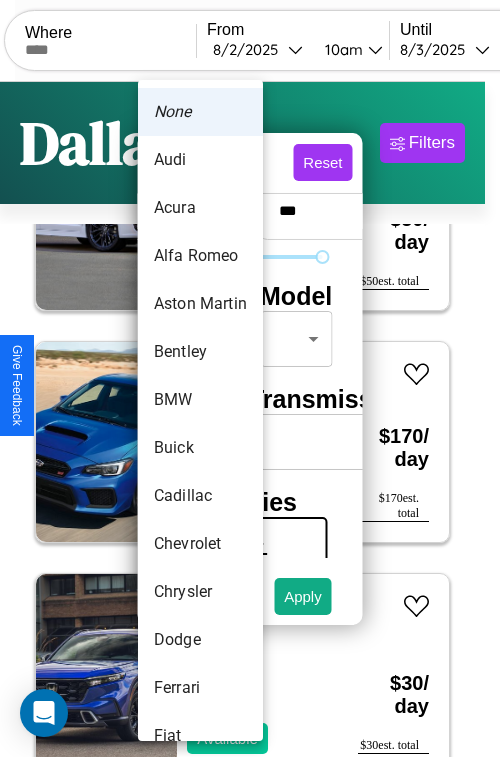 click on "BMW" at bounding box center [200, 400] 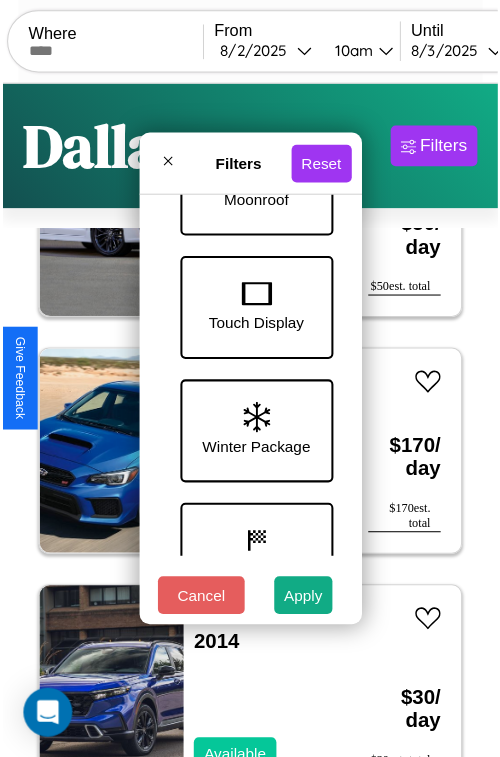 scroll, scrollTop: 651, scrollLeft: 0, axis: vertical 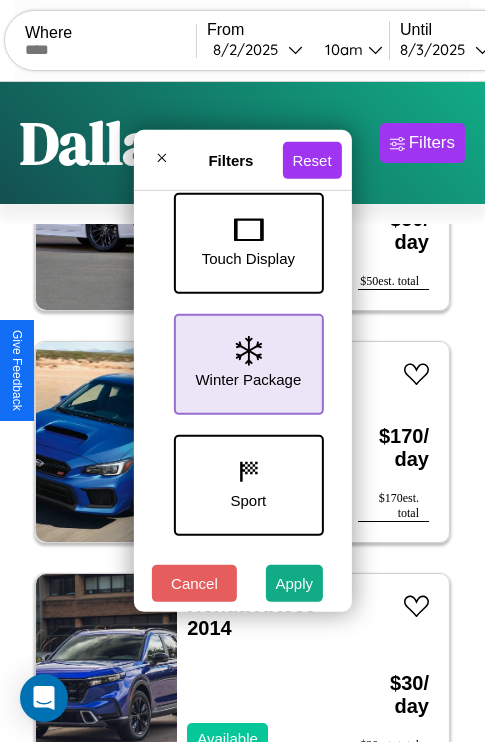 click 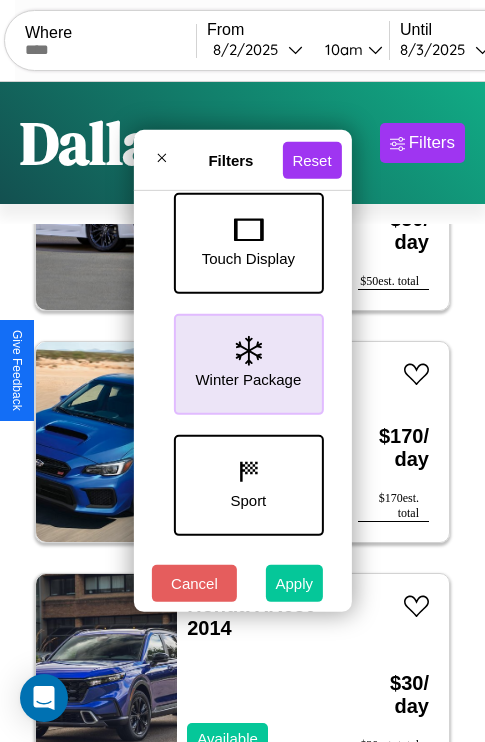click on "Apply" at bounding box center (295, 583) 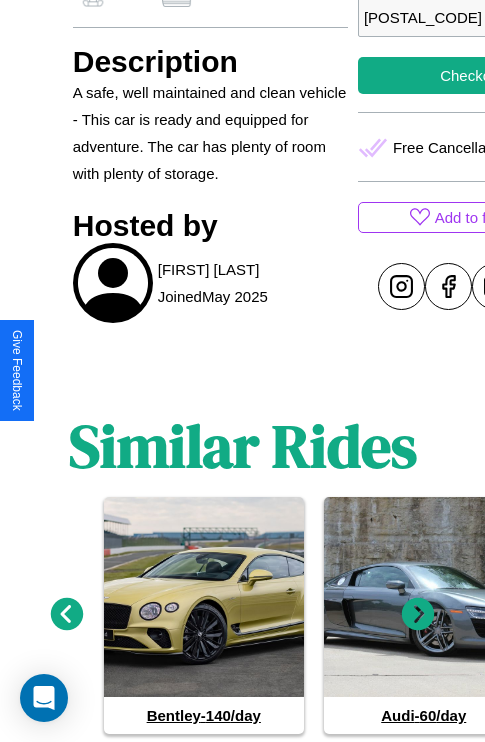 scroll, scrollTop: 827, scrollLeft: 0, axis: vertical 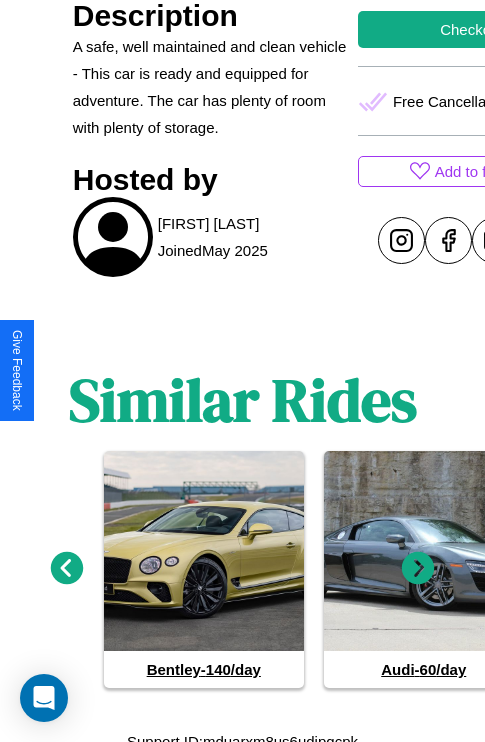 click 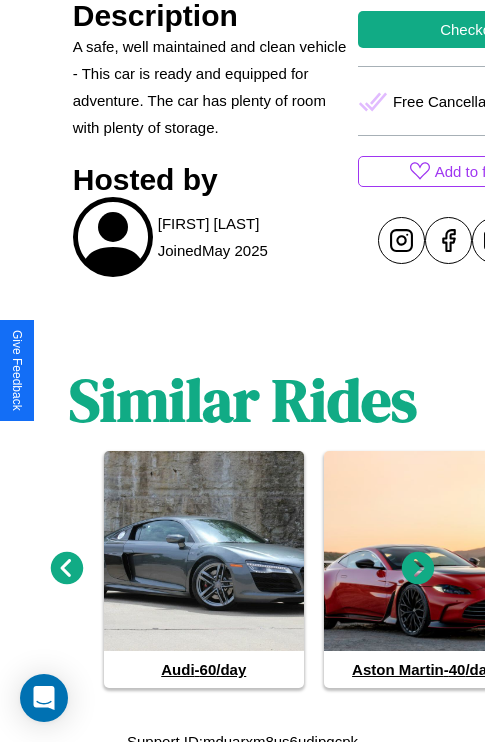 click 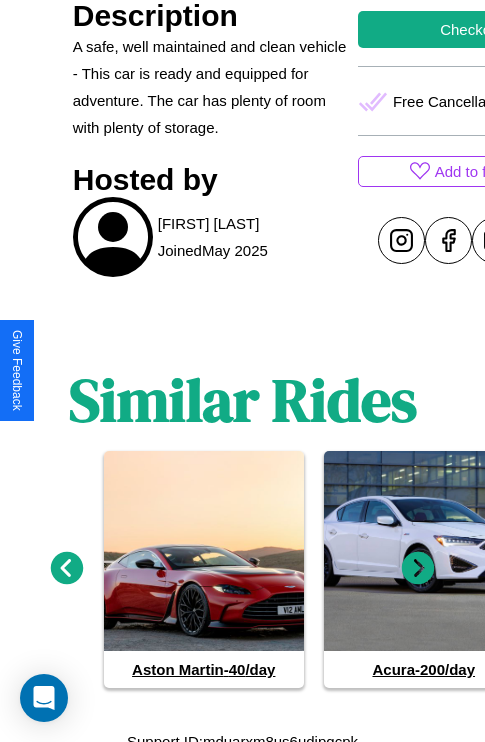 click 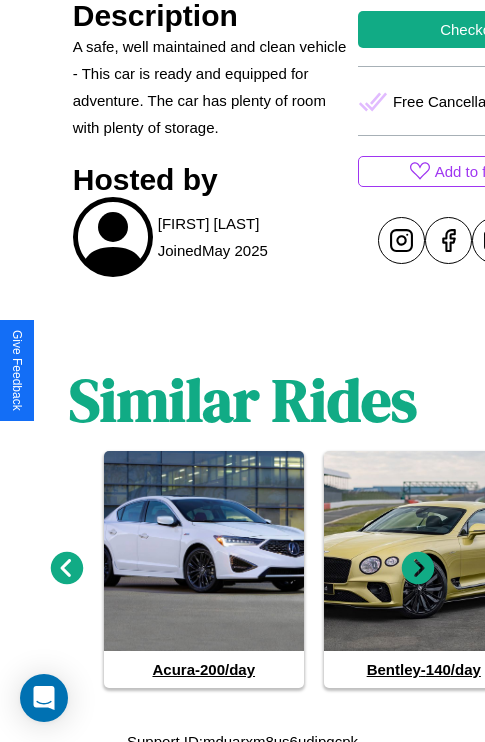 click 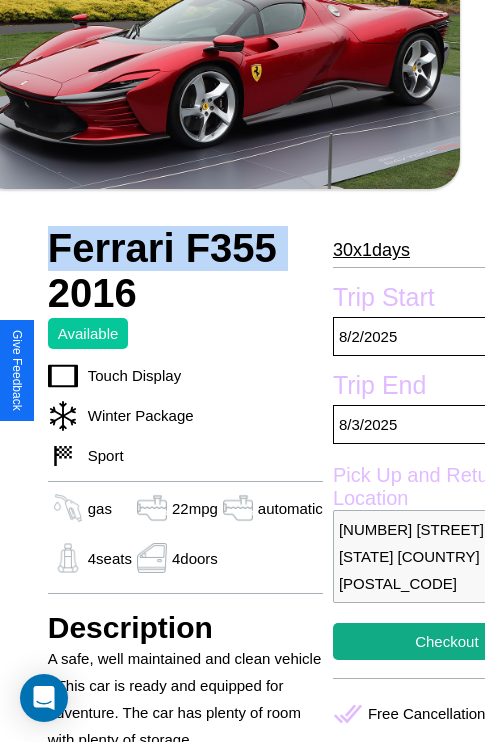 scroll, scrollTop: 458, scrollLeft: 84, axis: both 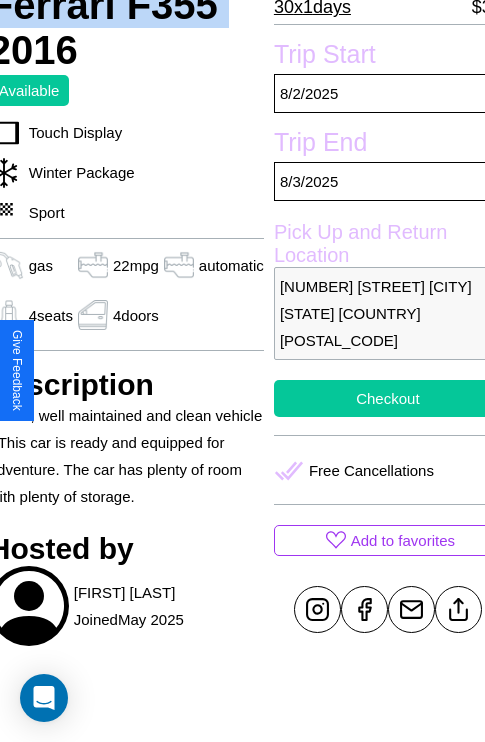 click on "Checkout" at bounding box center (388, 398) 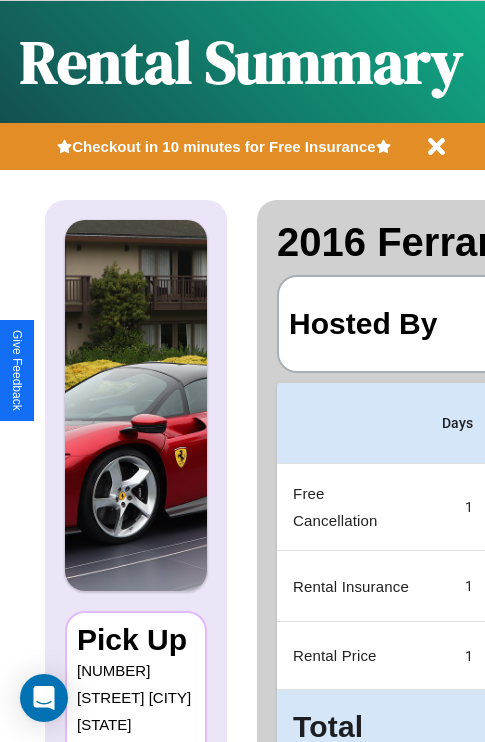 scroll, scrollTop: 0, scrollLeft: 387, axis: horizontal 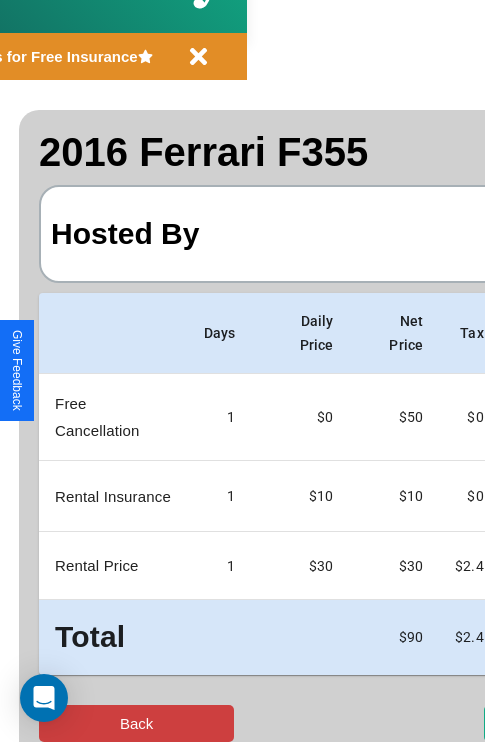 click on "Back" at bounding box center [136, 723] 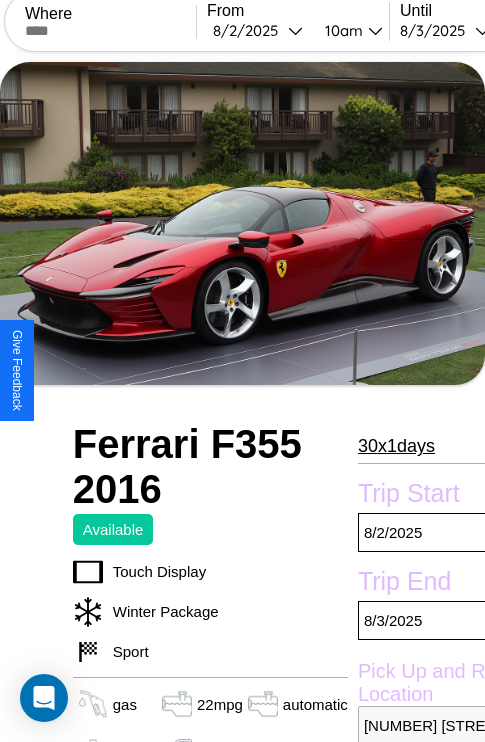 scroll, scrollTop: 95, scrollLeft: 0, axis: vertical 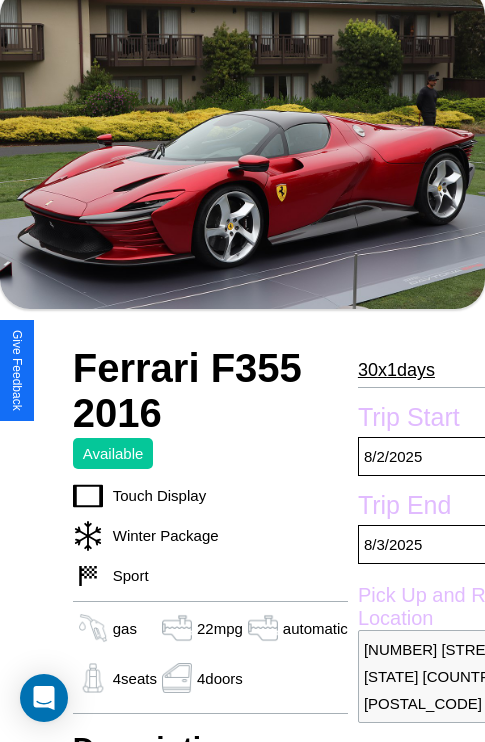 click on "30  x  1  days" at bounding box center (396, 370) 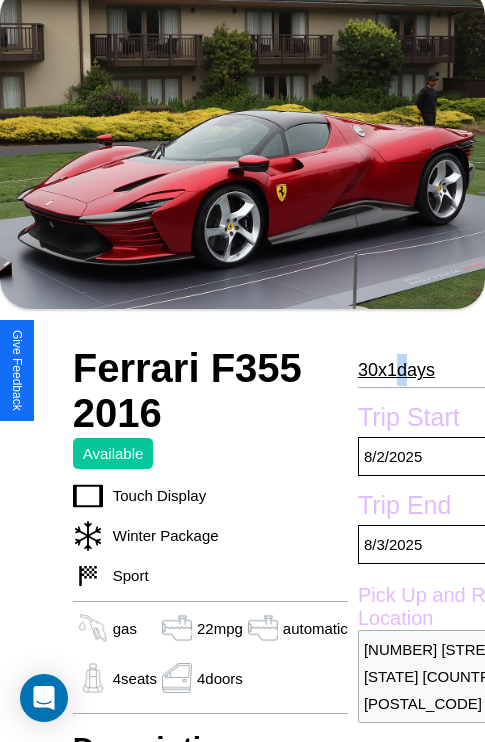 click on "30  x  1  days" at bounding box center [396, 370] 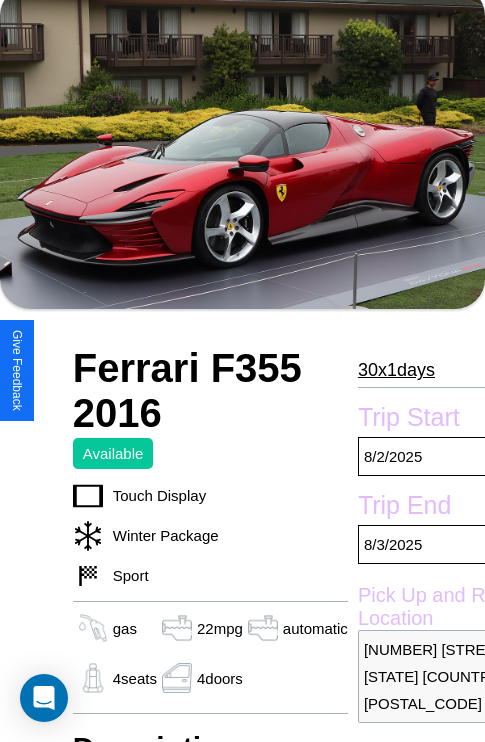 click on "30  x  1  days" at bounding box center (396, 370) 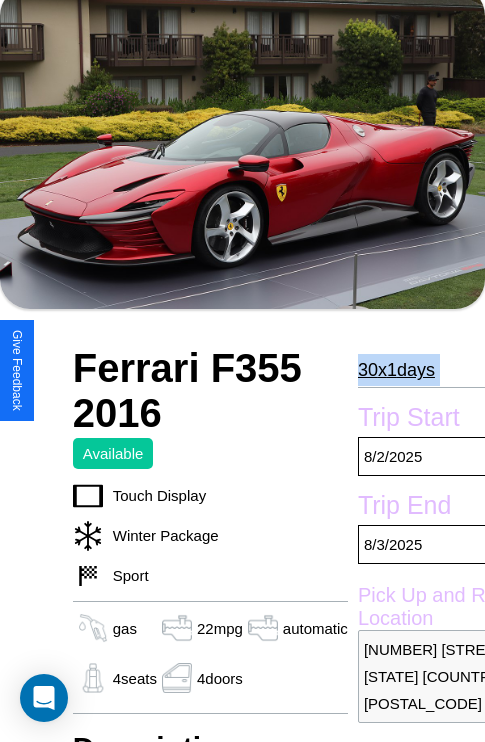 click on "30  x  1  days" at bounding box center (396, 370) 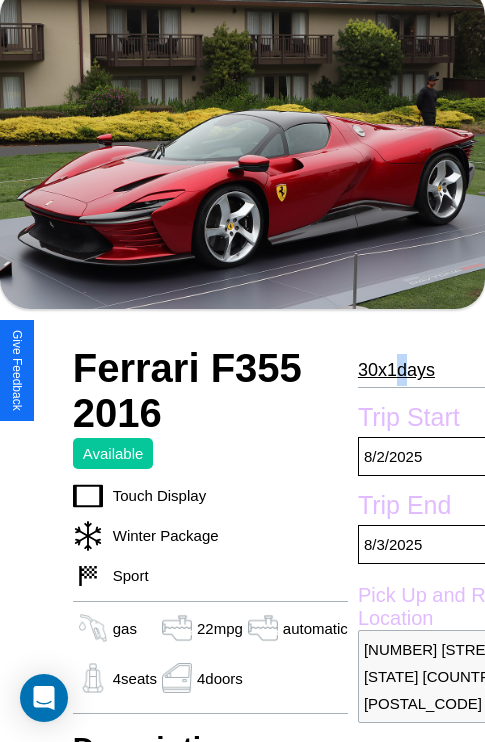 click on "30  x  1  days" at bounding box center [396, 370] 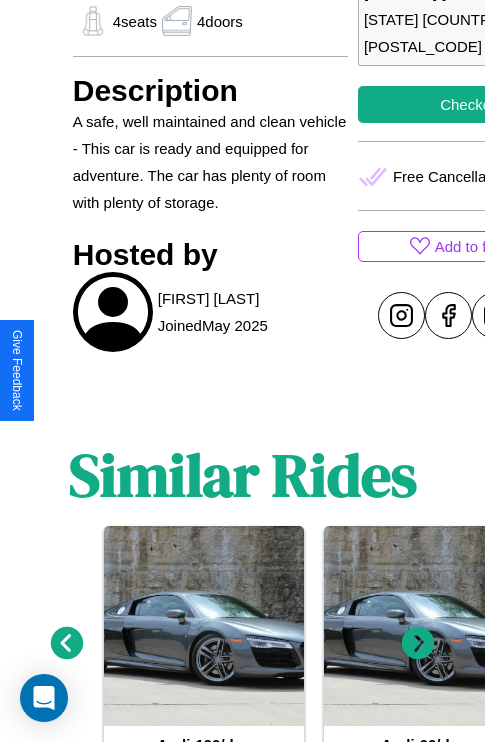 scroll, scrollTop: 827, scrollLeft: 0, axis: vertical 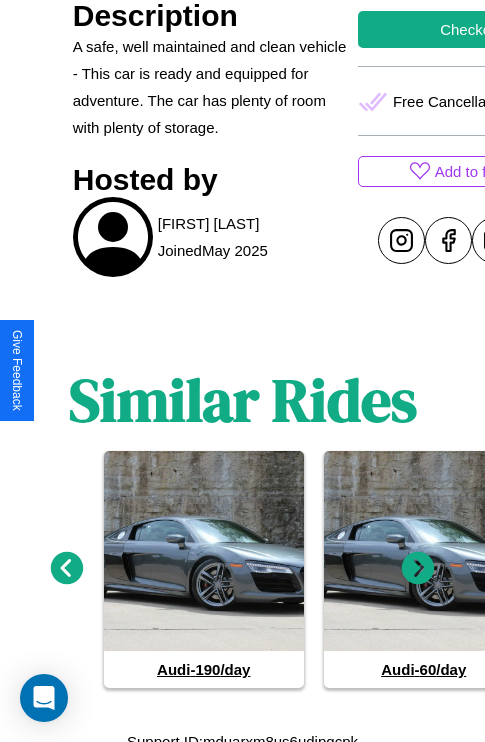 click 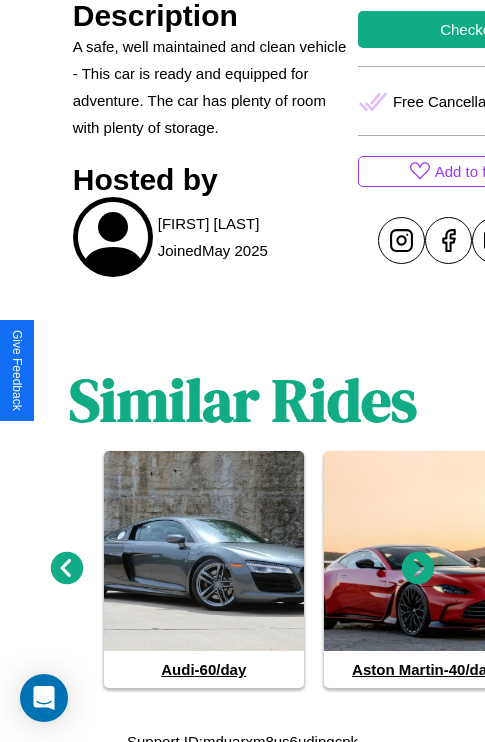 click 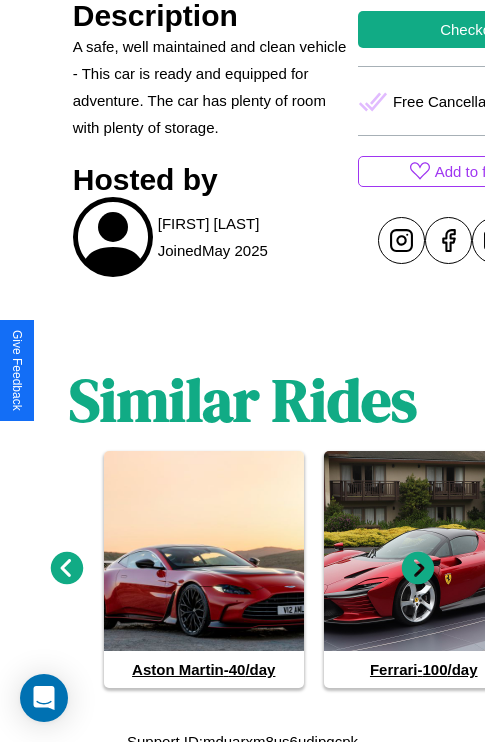 click 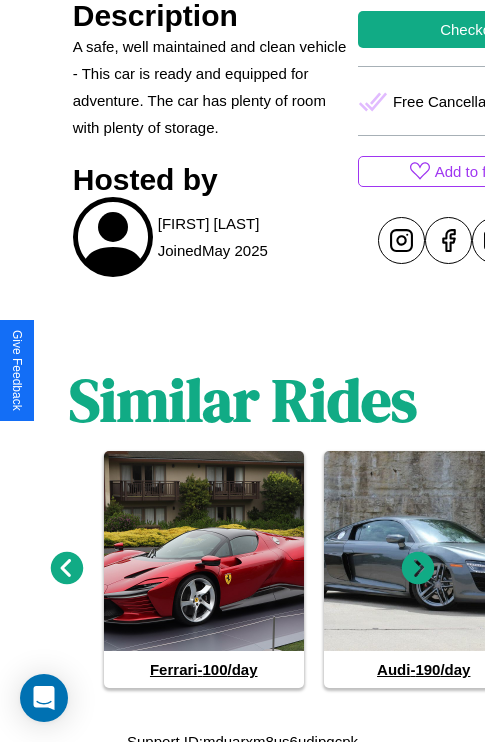 click 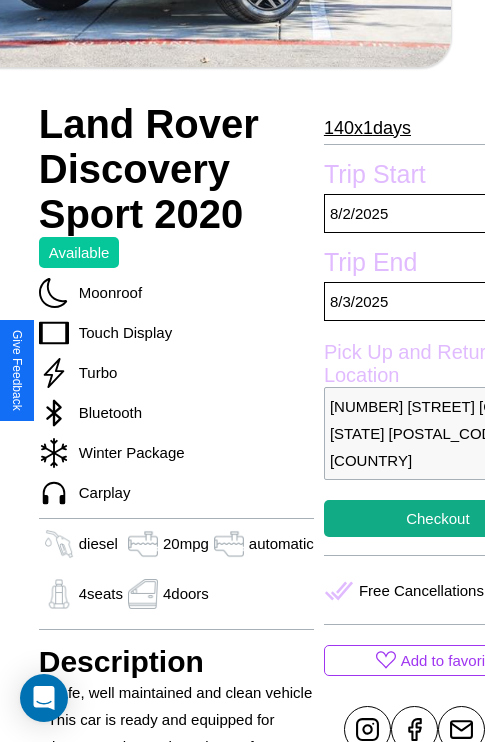 scroll, scrollTop: 669, scrollLeft: 68, axis: both 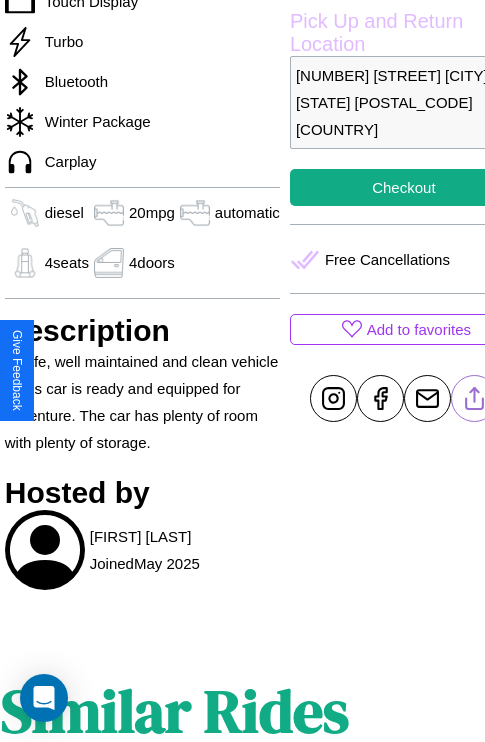 click 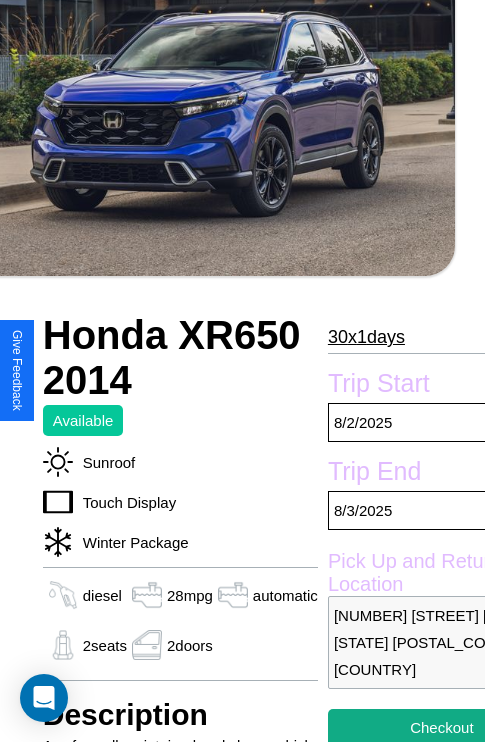 scroll, scrollTop: 498, scrollLeft: 88, axis: both 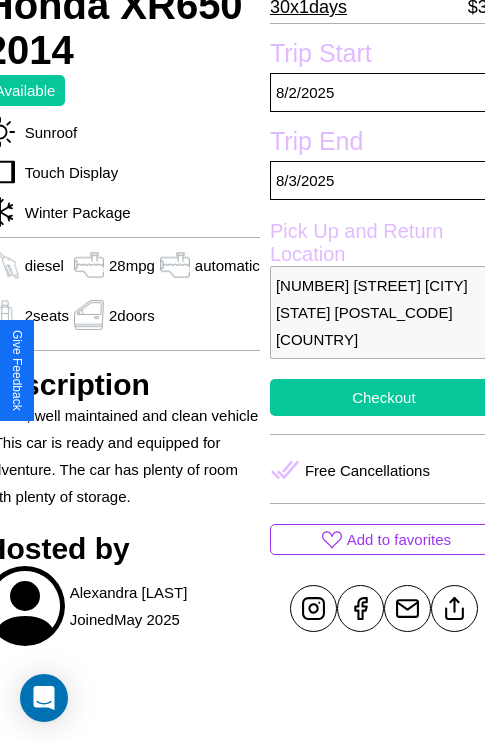 click on "Checkout" at bounding box center (384, 397) 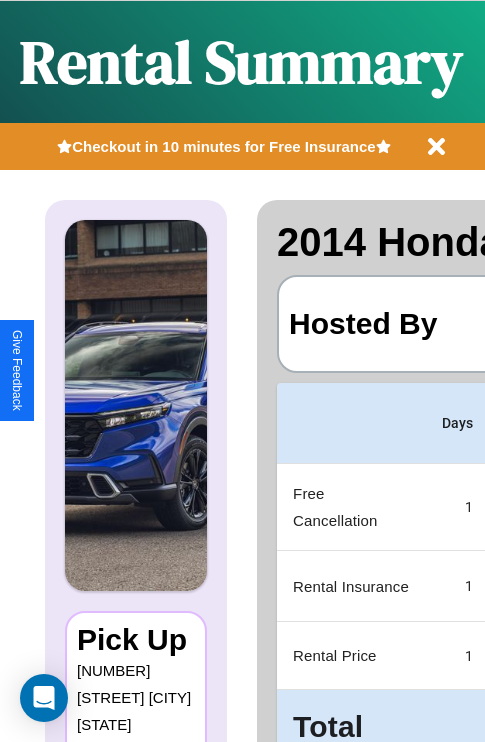 scroll, scrollTop: 0, scrollLeft: 378, axis: horizontal 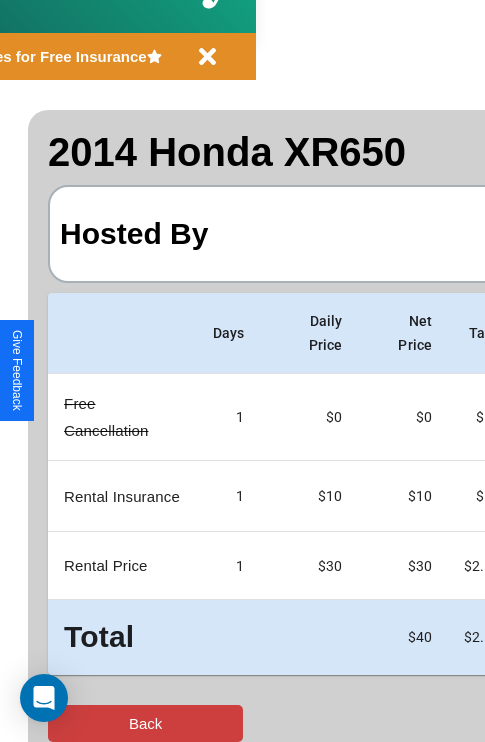 click on "Back" at bounding box center (145, 723) 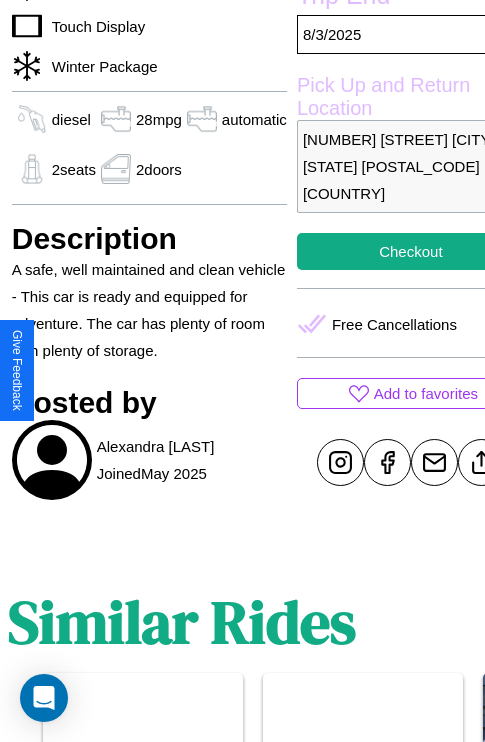 scroll, scrollTop: 709, scrollLeft: 68, axis: both 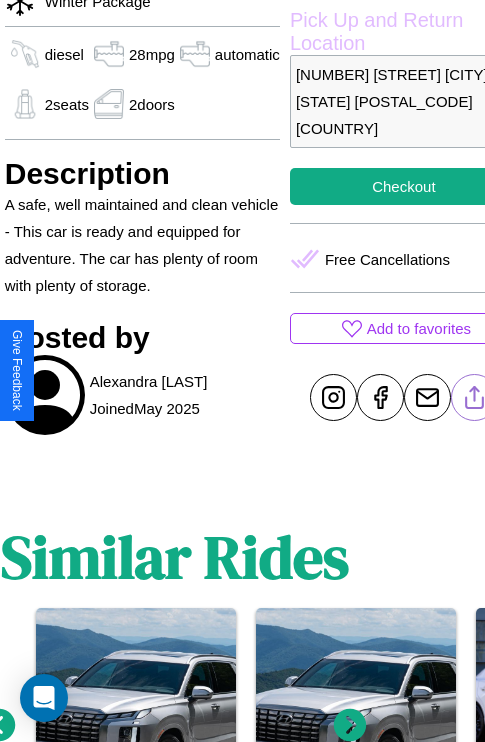 click 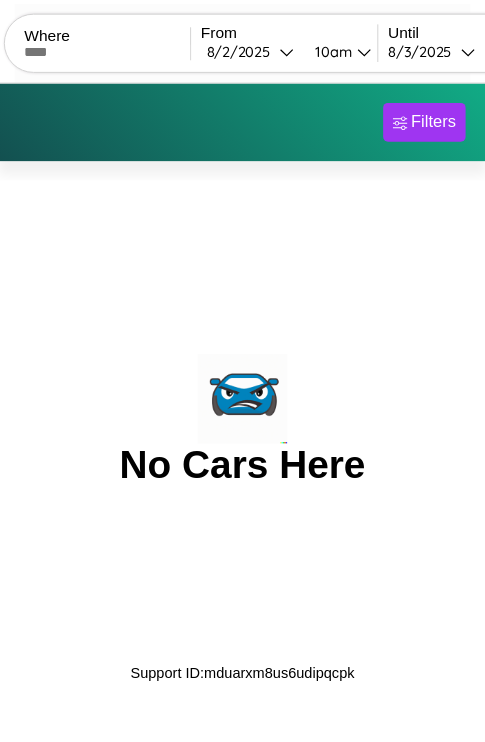 scroll, scrollTop: 0, scrollLeft: 0, axis: both 